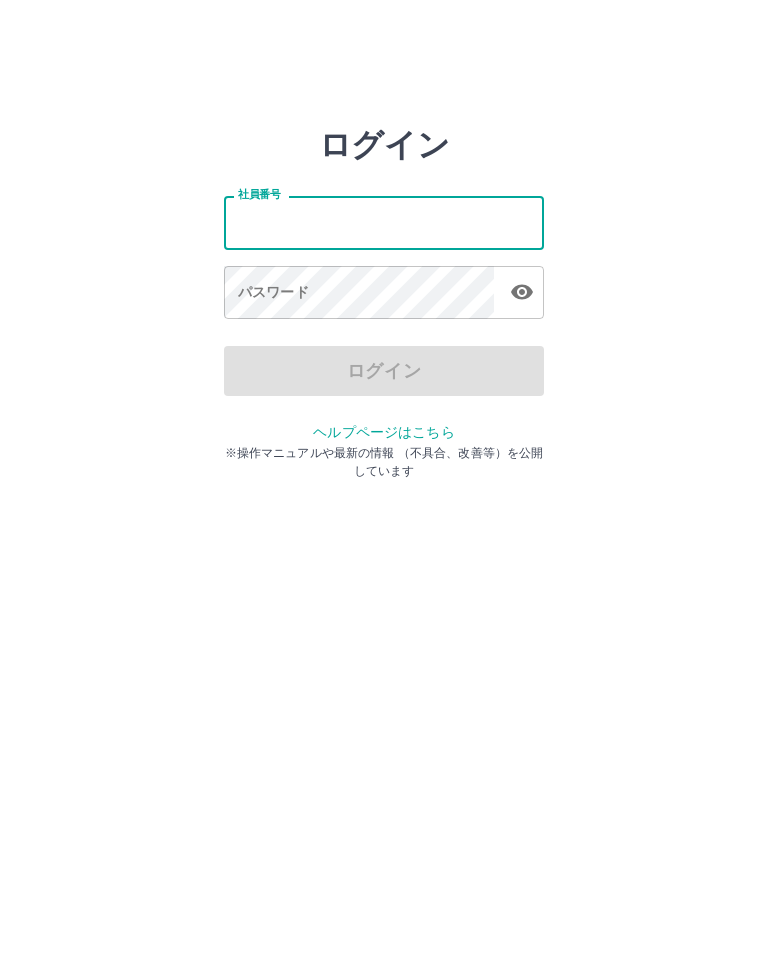 scroll, scrollTop: 0, scrollLeft: 0, axis: both 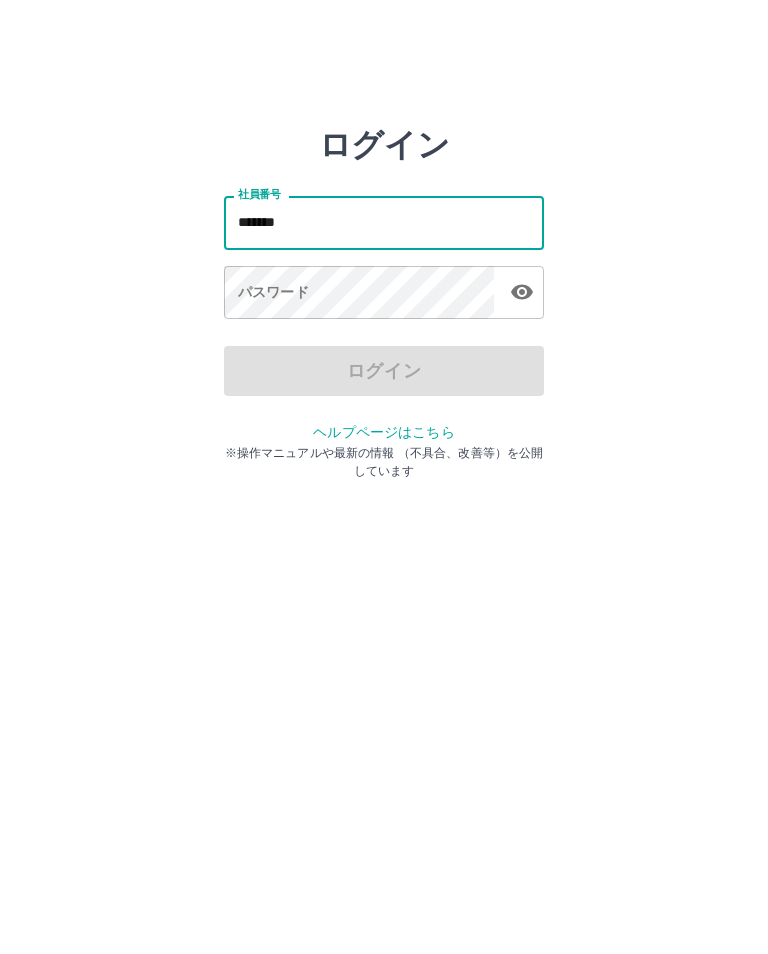 type on "*******" 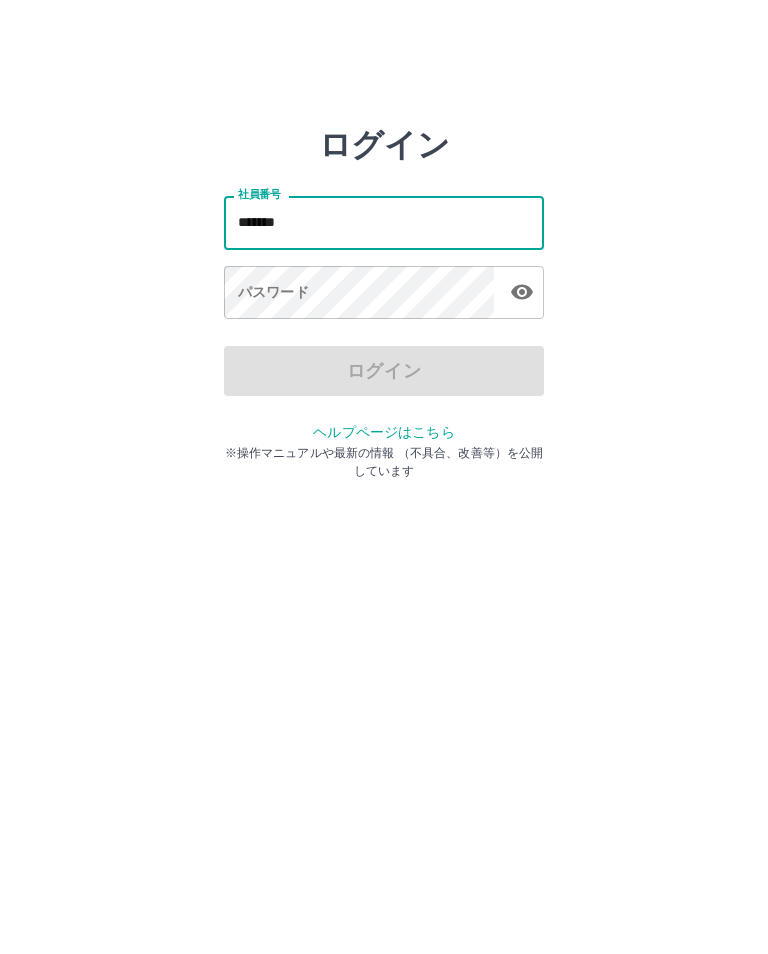 click on "パスワード パスワード" at bounding box center (384, 294) 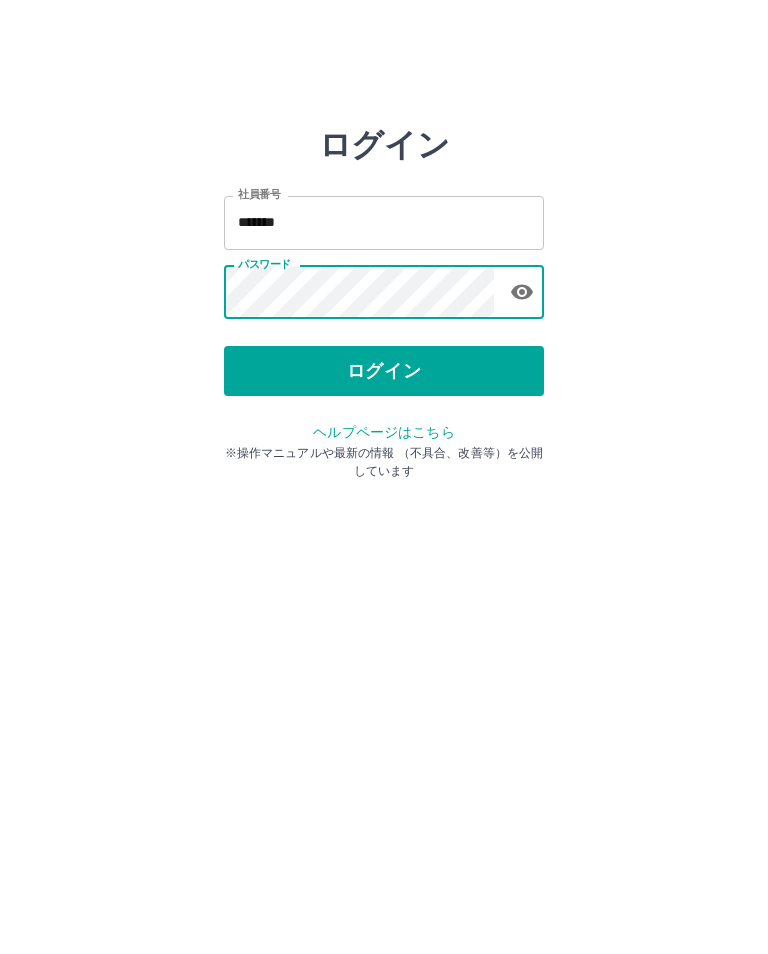 click on "ログイン" at bounding box center (384, 371) 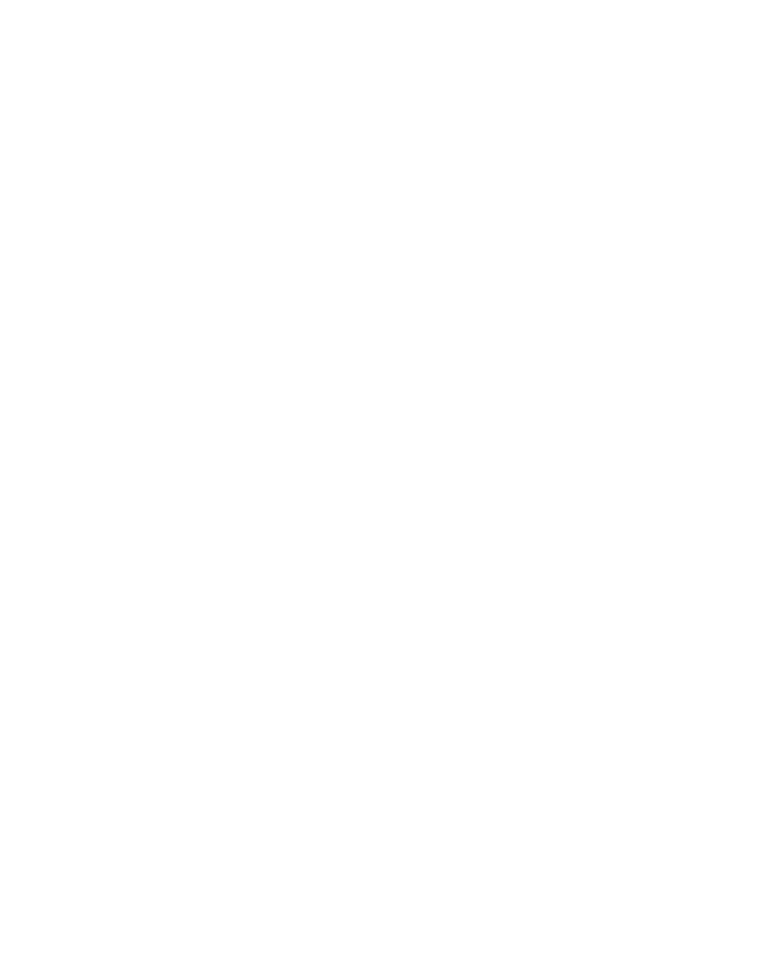 scroll, scrollTop: 0, scrollLeft: 0, axis: both 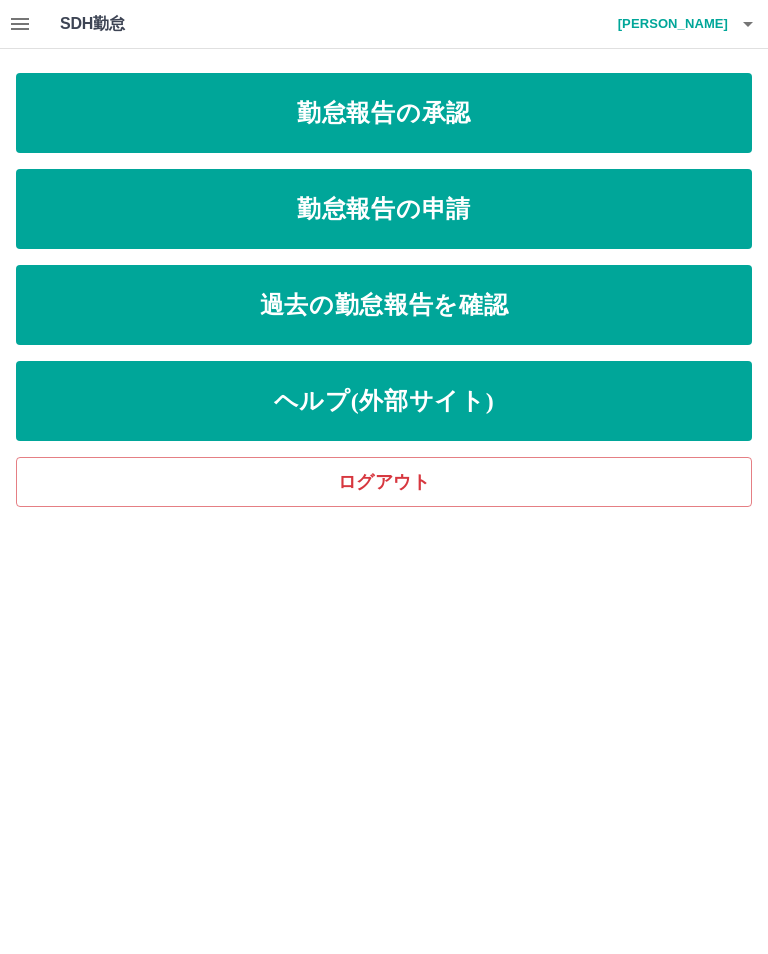 click on "勤怠報告の承認" at bounding box center [384, 113] 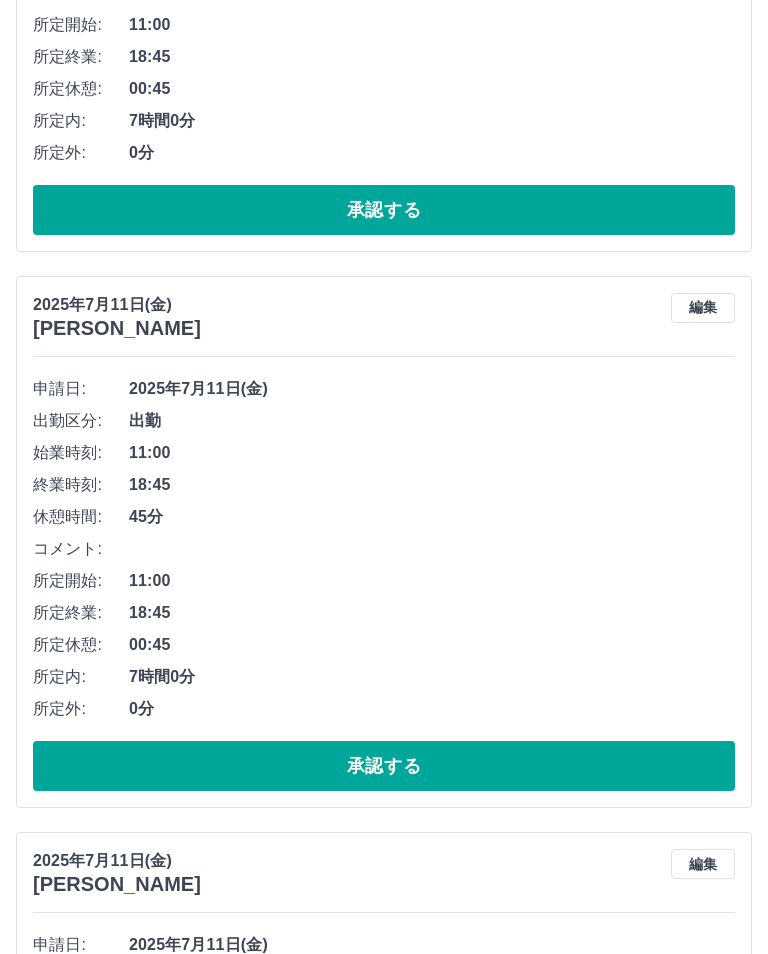 scroll, scrollTop: 1656, scrollLeft: 0, axis: vertical 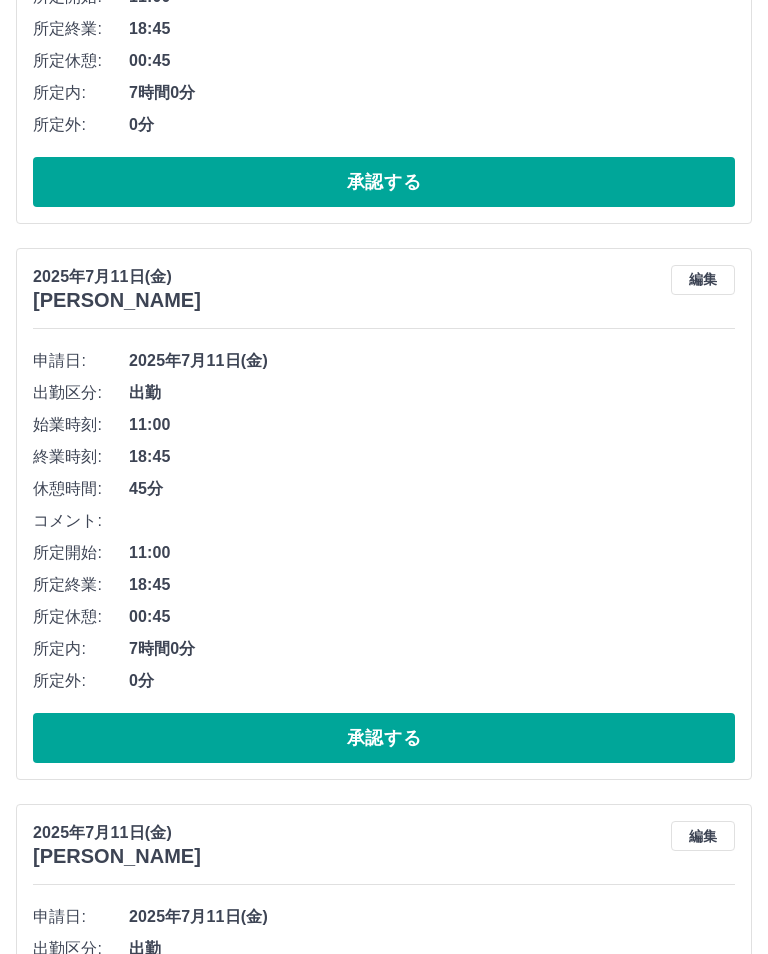 click on "承認する" at bounding box center [384, 739] 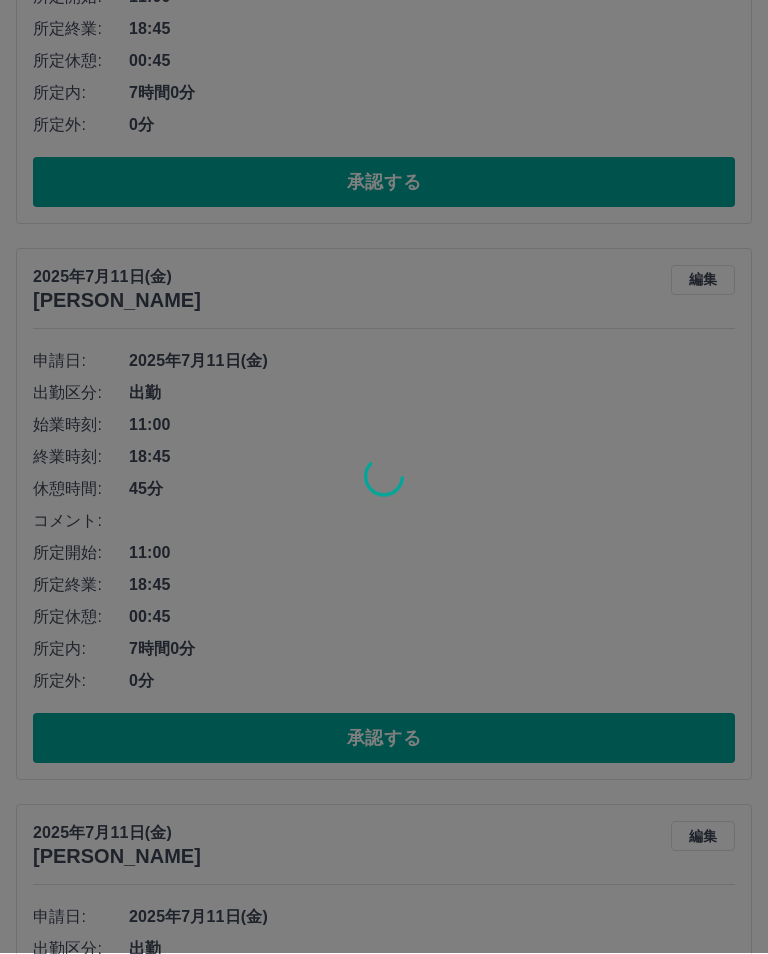 scroll, scrollTop: 1657, scrollLeft: 0, axis: vertical 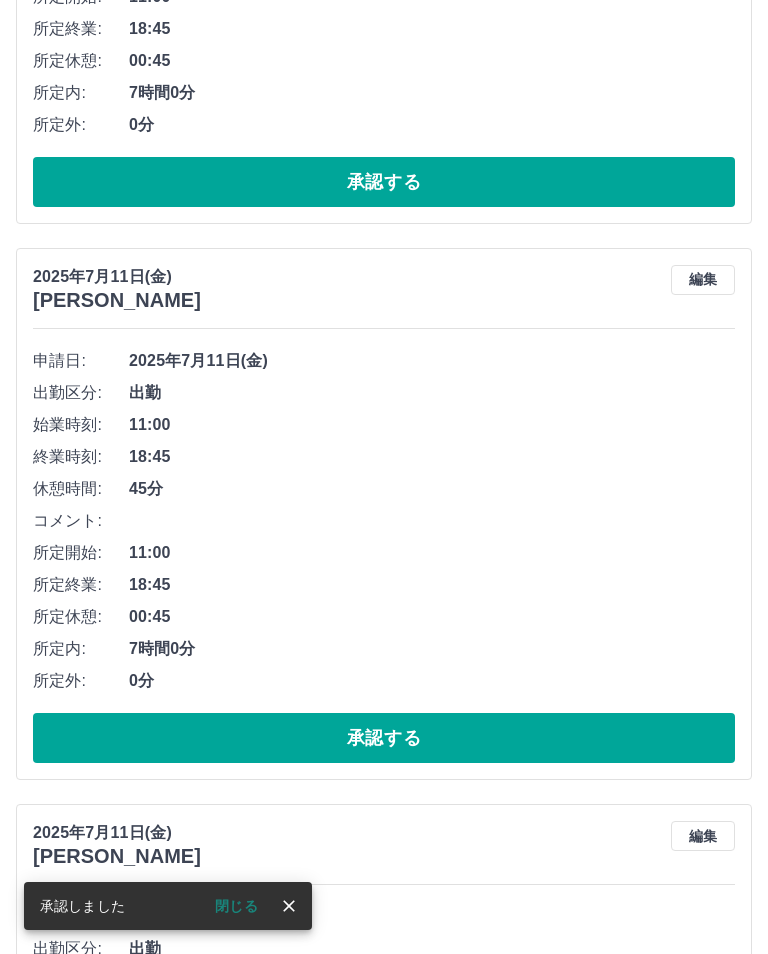click on "承認する" at bounding box center (384, 738) 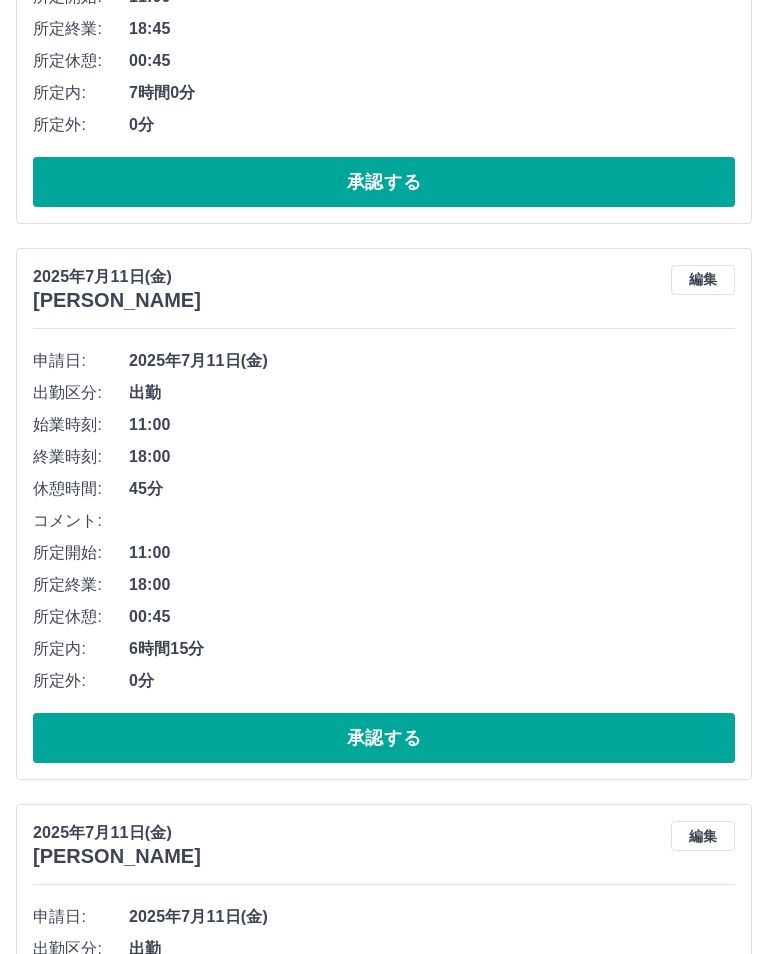 click on "承認する" at bounding box center (384, 738) 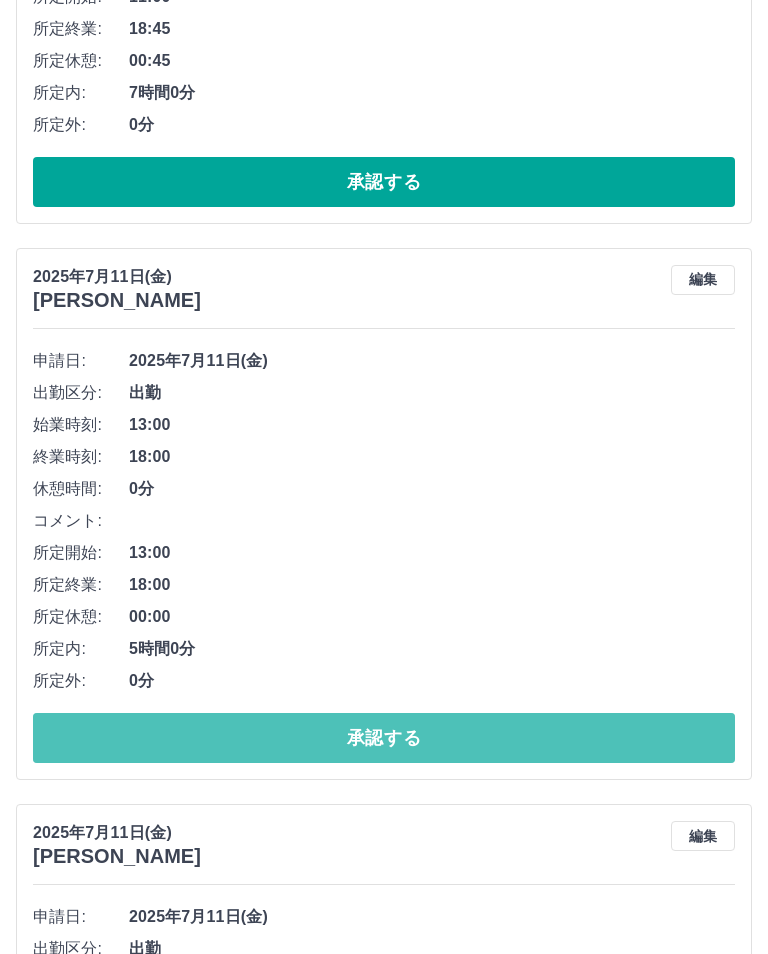 click on "承認する" at bounding box center [384, 738] 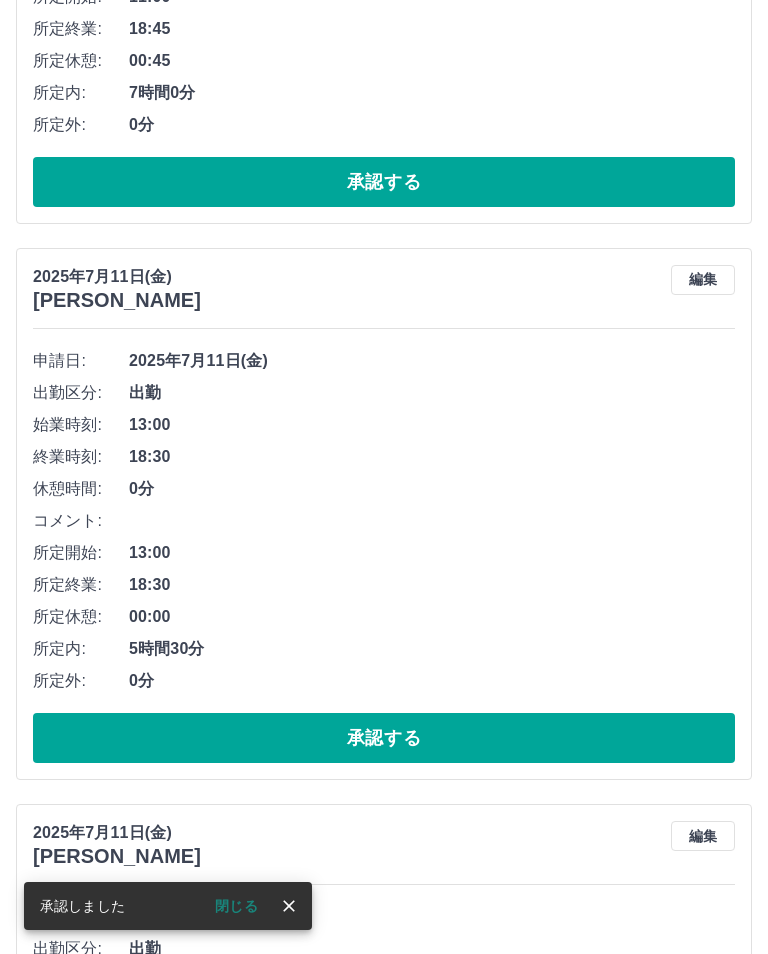 click on "承認する" at bounding box center [384, 738] 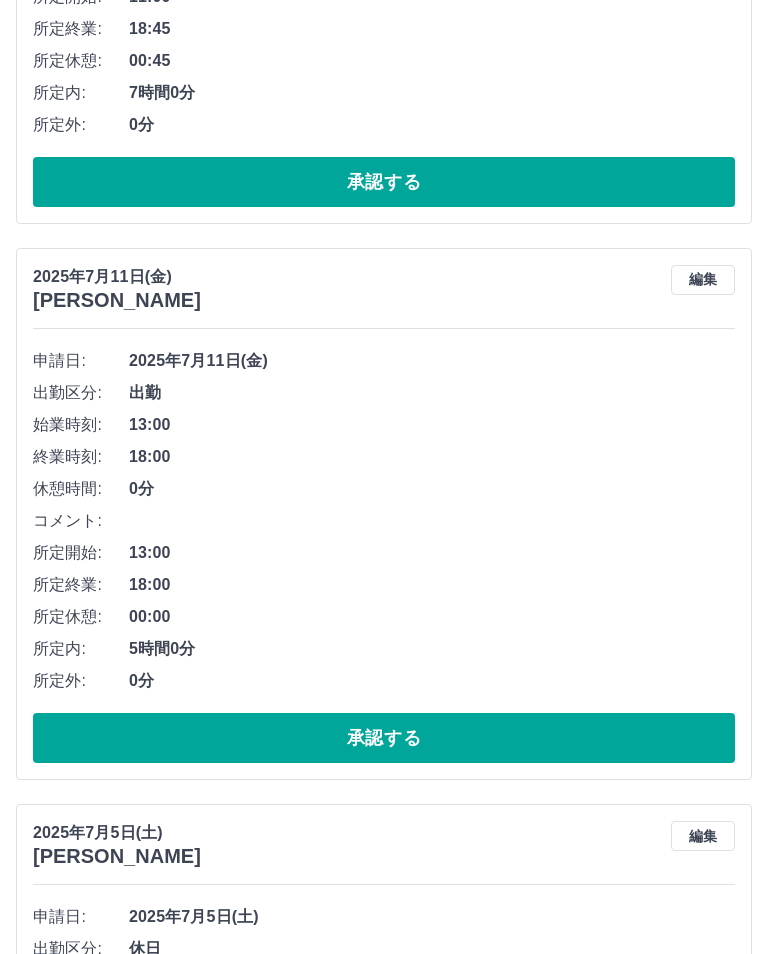 click on "承認する" at bounding box center (384, 738) 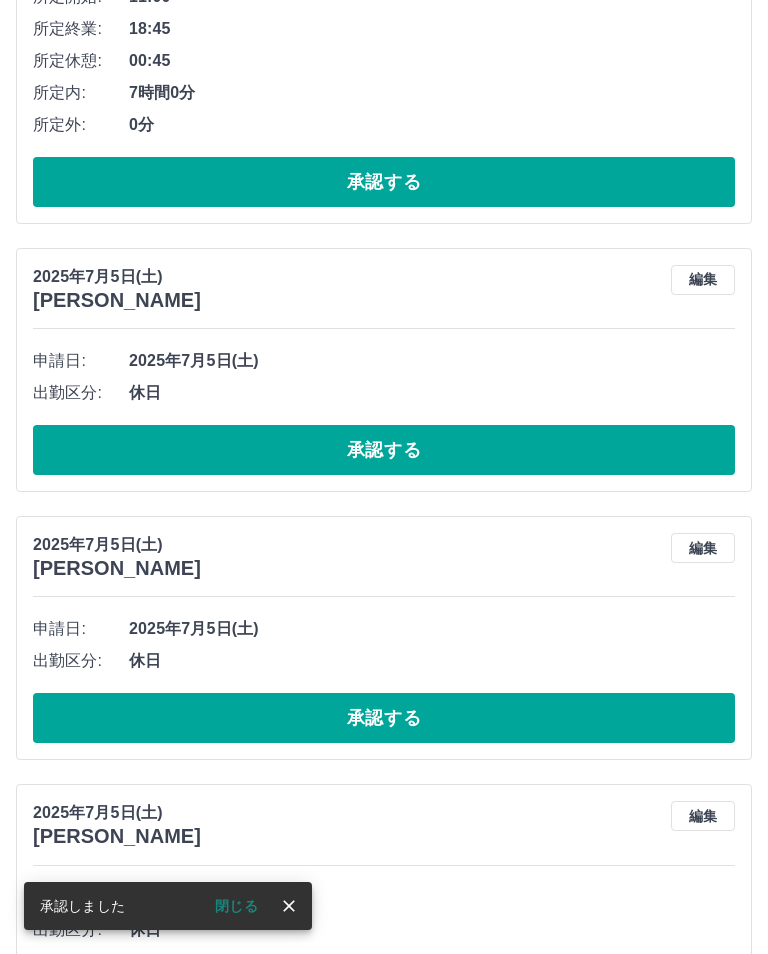 click on "承認する" at bounding box center [384, 450] 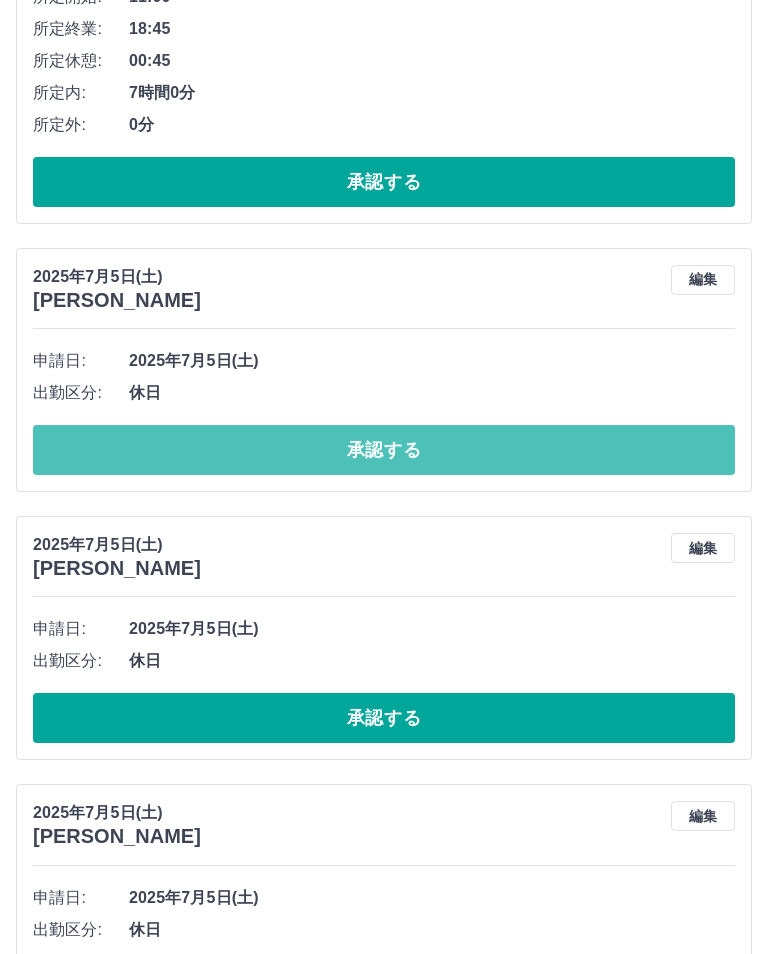 click on "承認する" at bounding box center (384, 450) 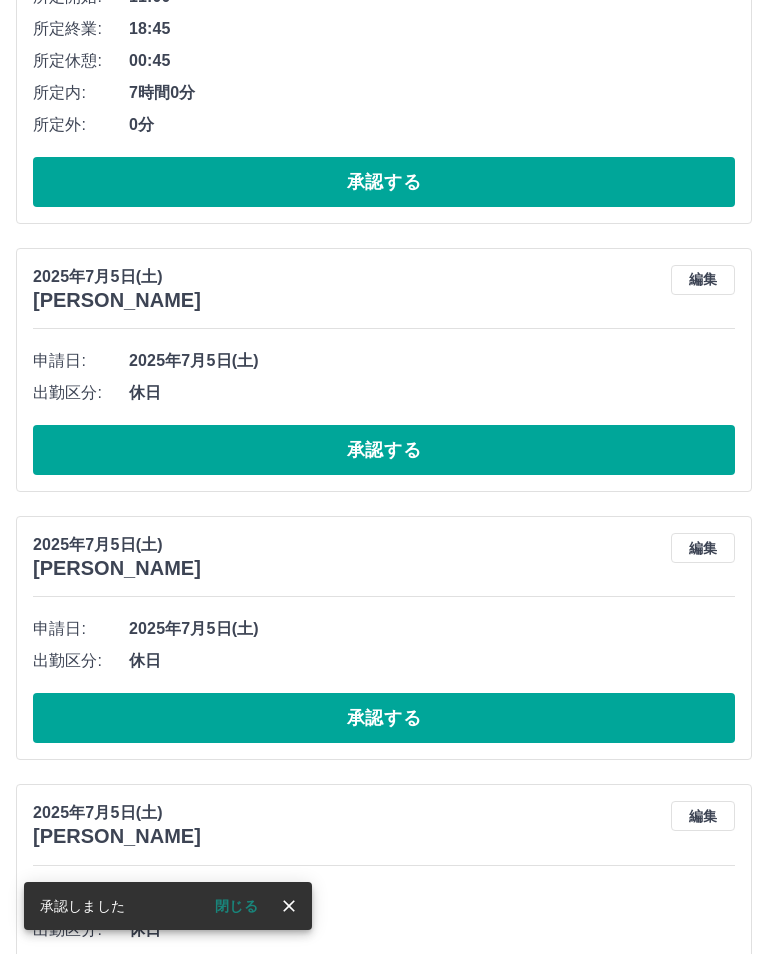 click on "承認する" at bounding box center (384, 450) 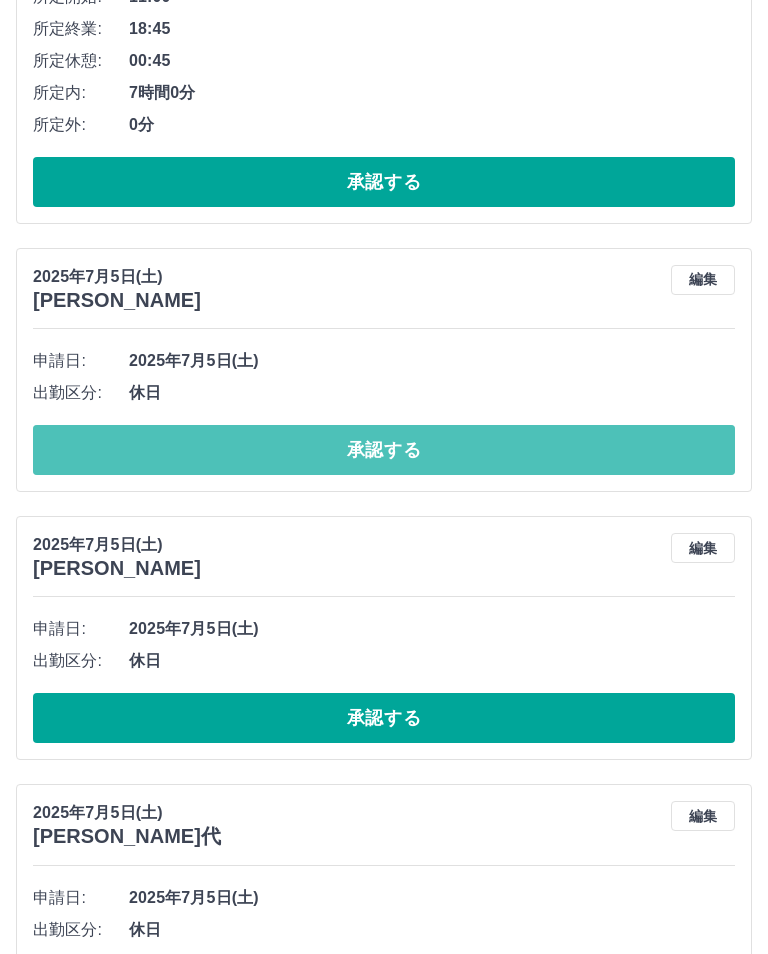 click on "承認する" at bounding box center (384, 450) 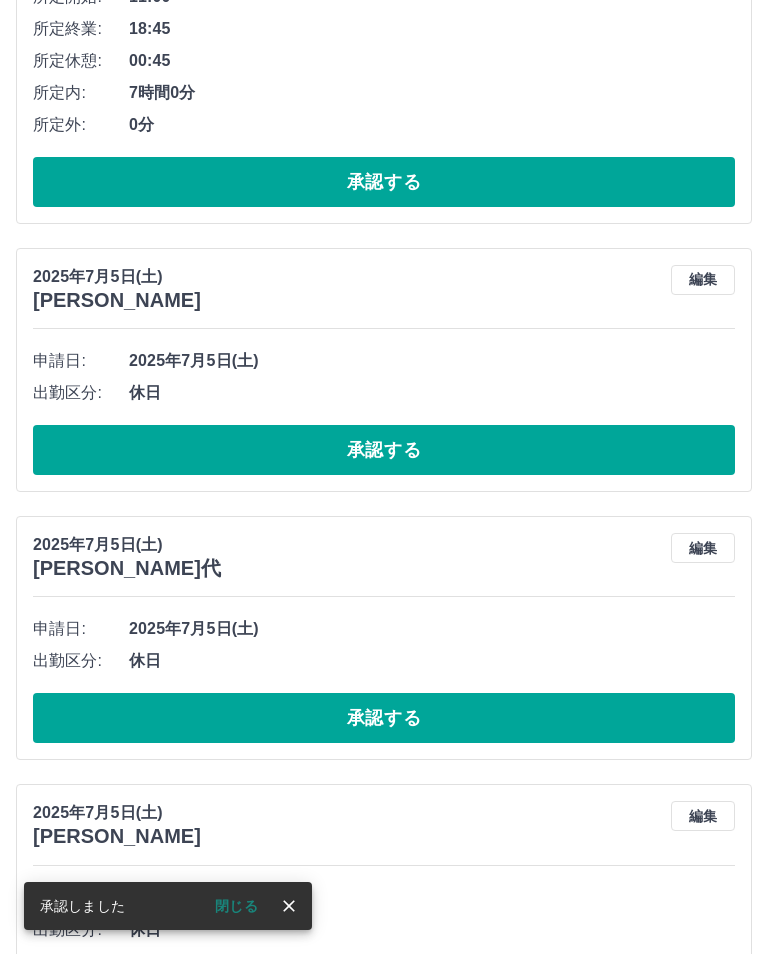 click on "承認する" at bounding box center [384, 450] 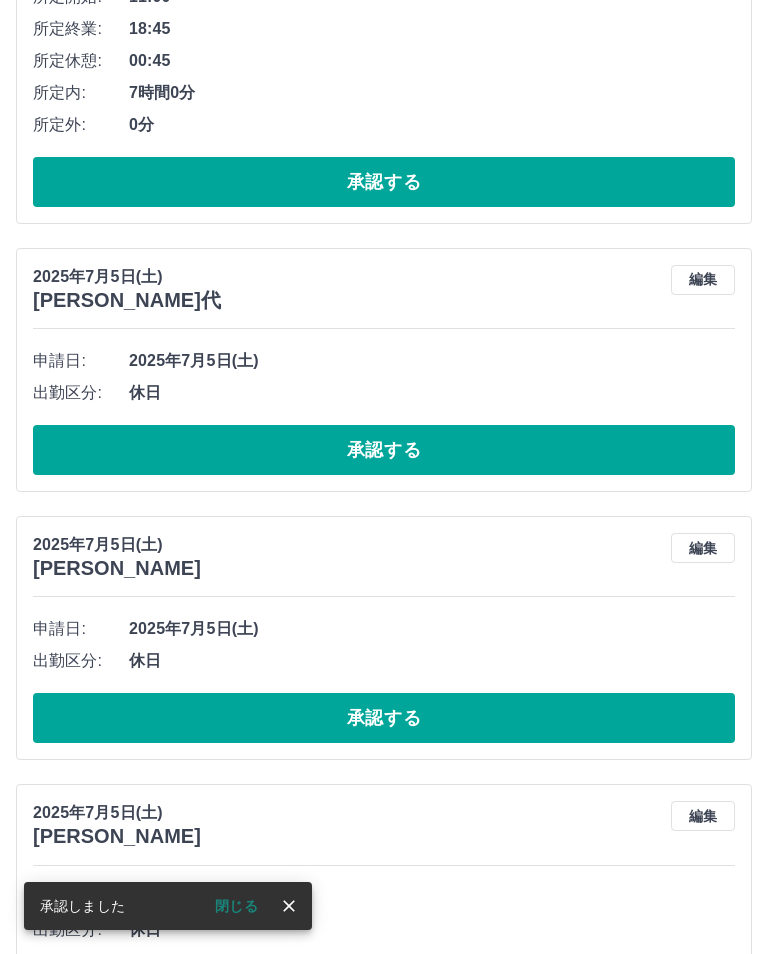 click on "承認する" at bounding box center (384, 450) 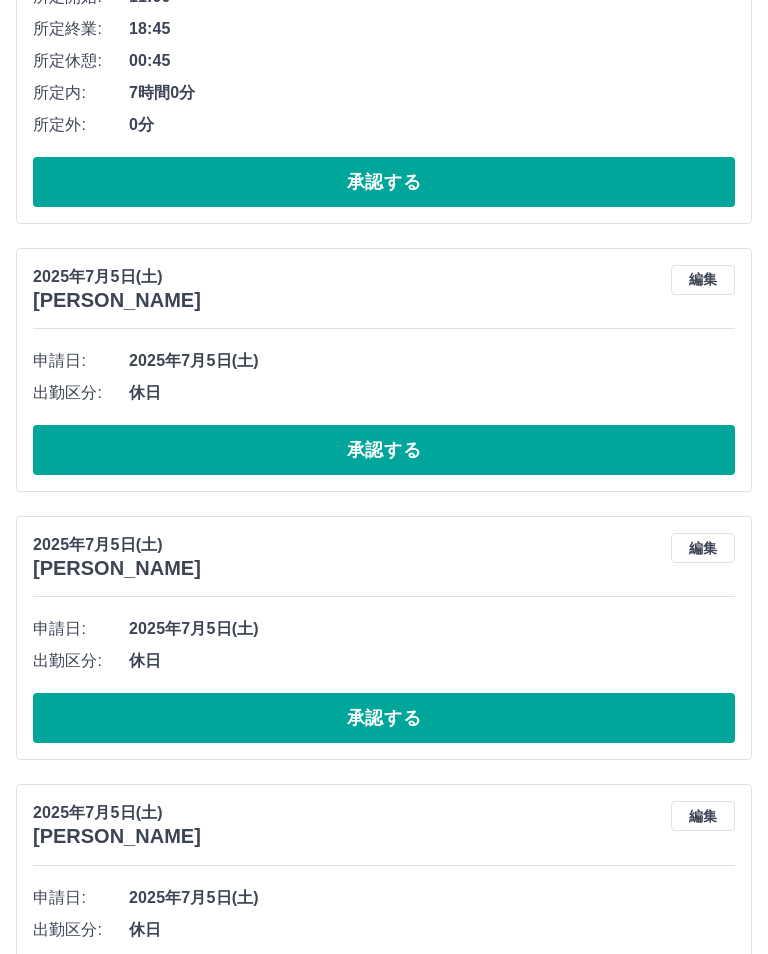 click on "承認する" at bounding box center [384, 450] 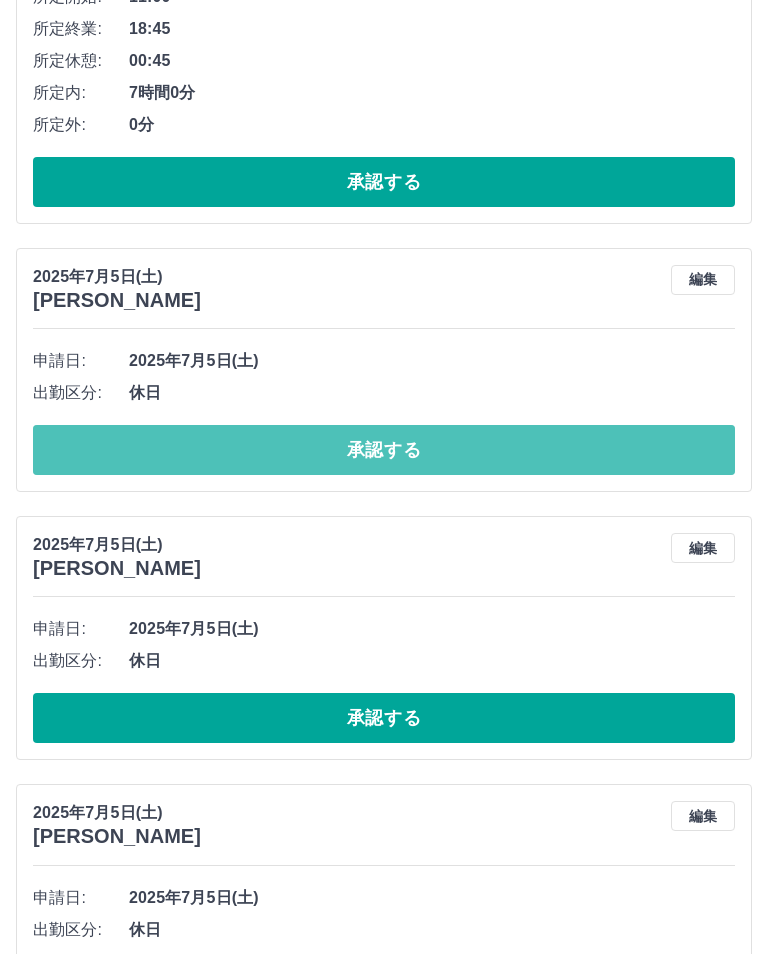 click on "承認する" at bounding box center (384, 450) 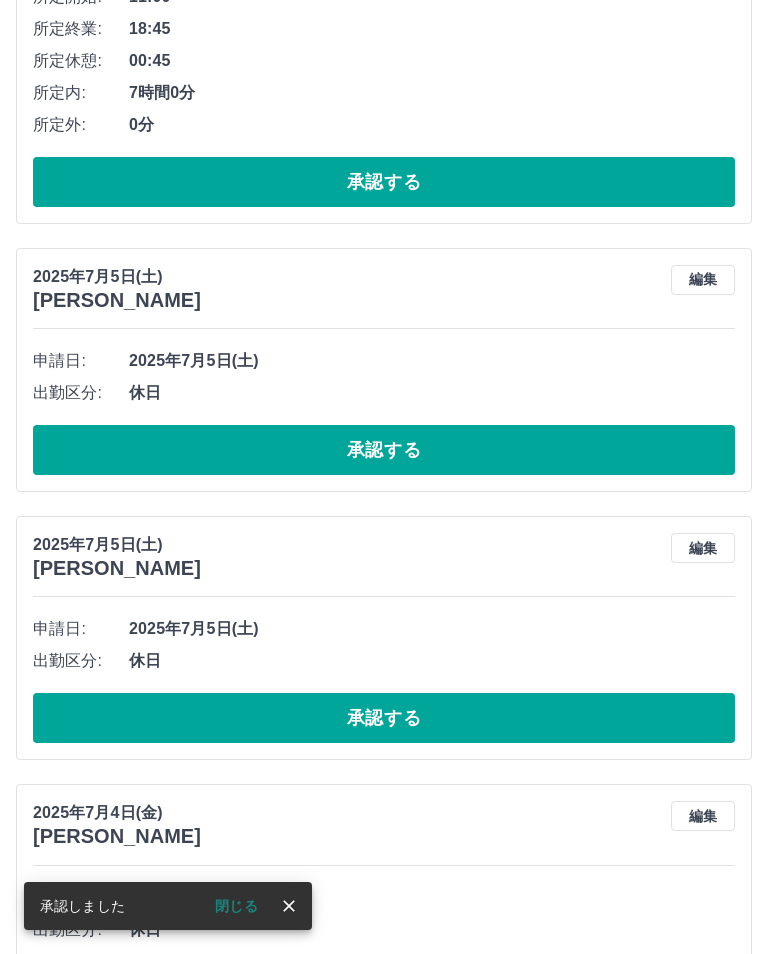 click on "承認する" at bounding box center [384, 450] 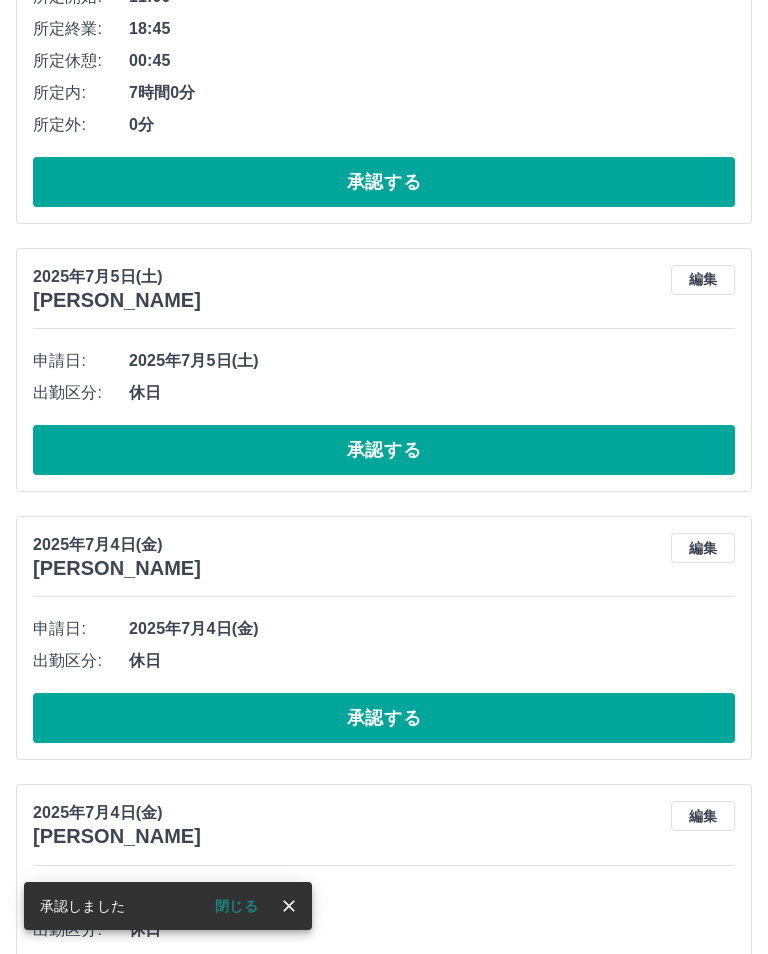 click on "承認する" at bounding box center [384, 450] 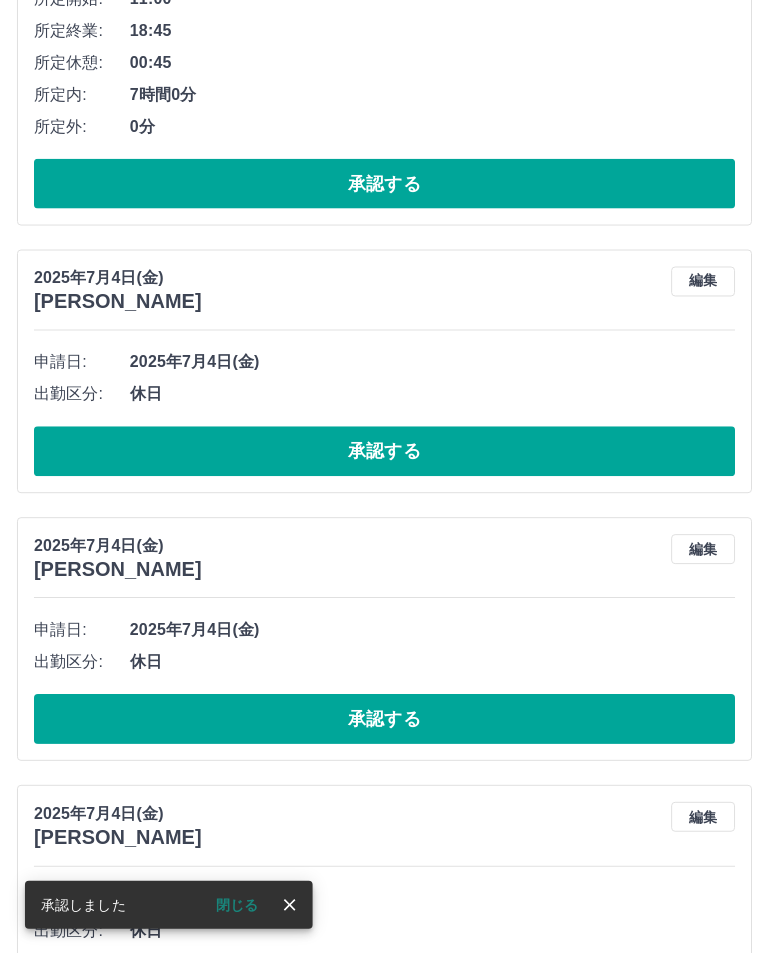 scroll, scrollTop: 1656, scrollLeft: 0, axis: vertical 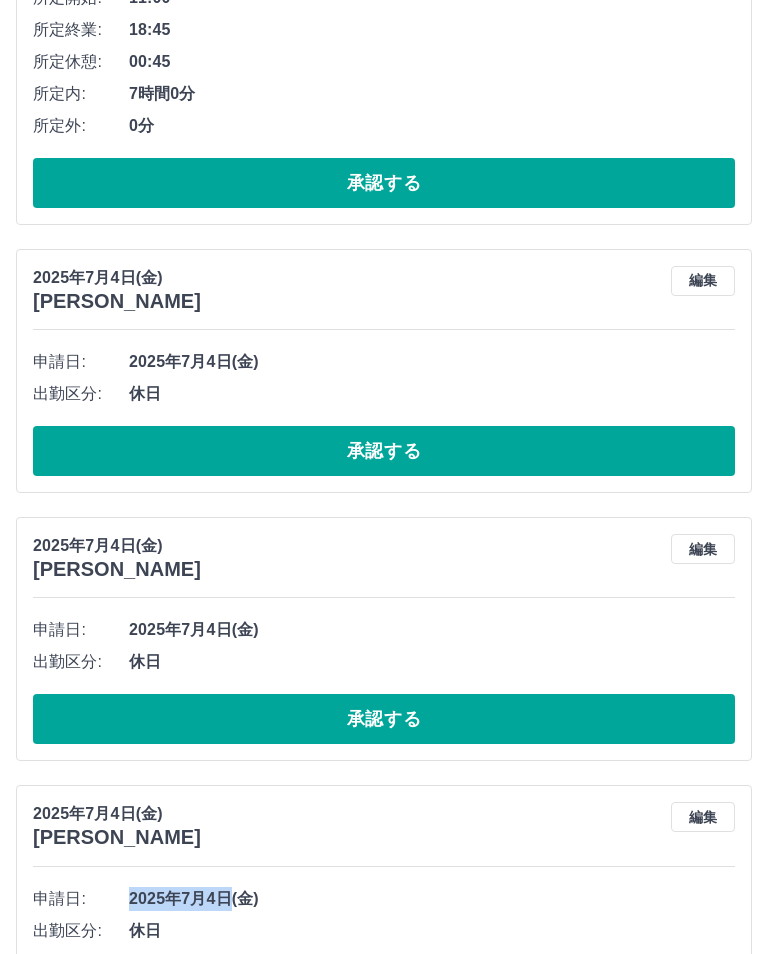 click on "2025年7月4日(金)" at bounding box center [432, 630] 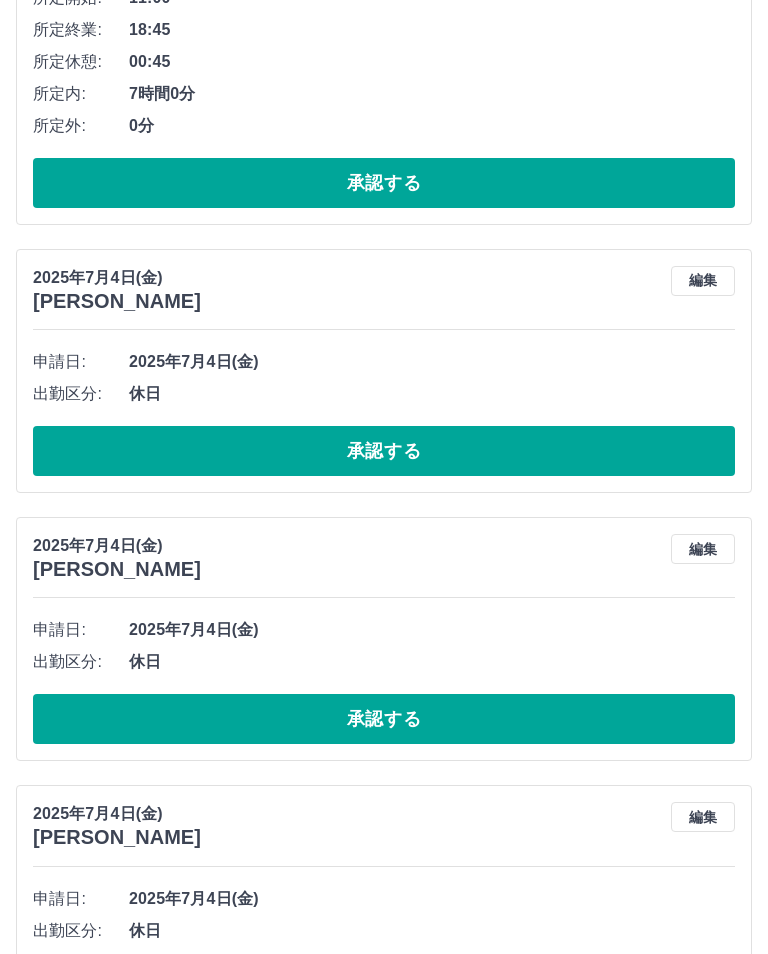 click on "承認する" at bounding box center [384, 451] 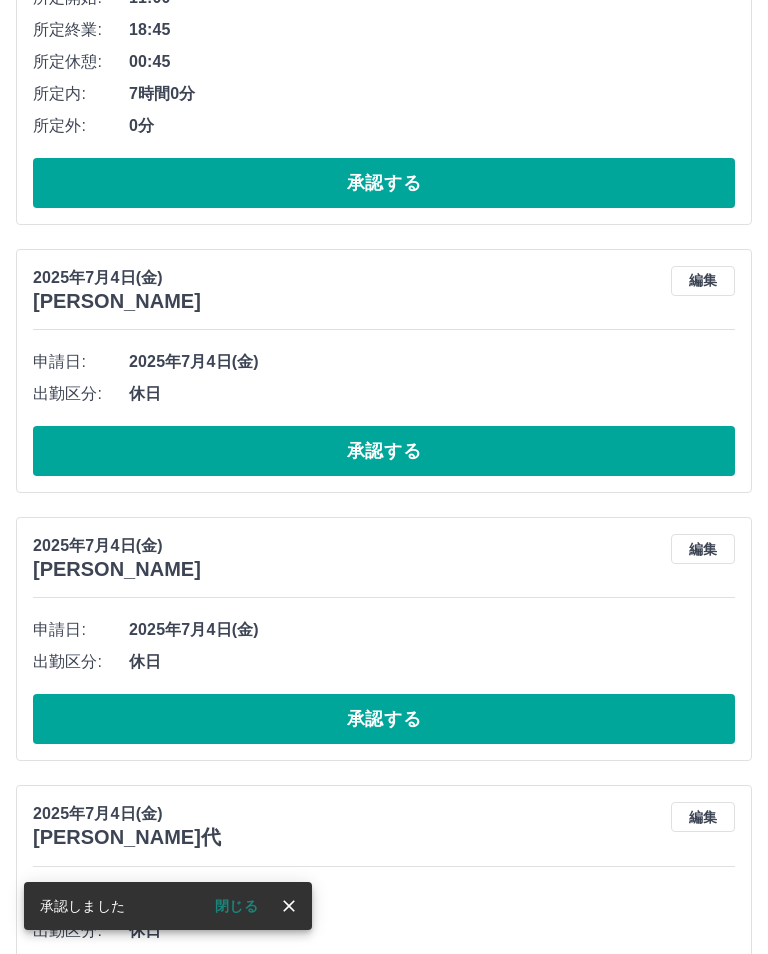 click on "承認する" at bounding box center (384, 451) 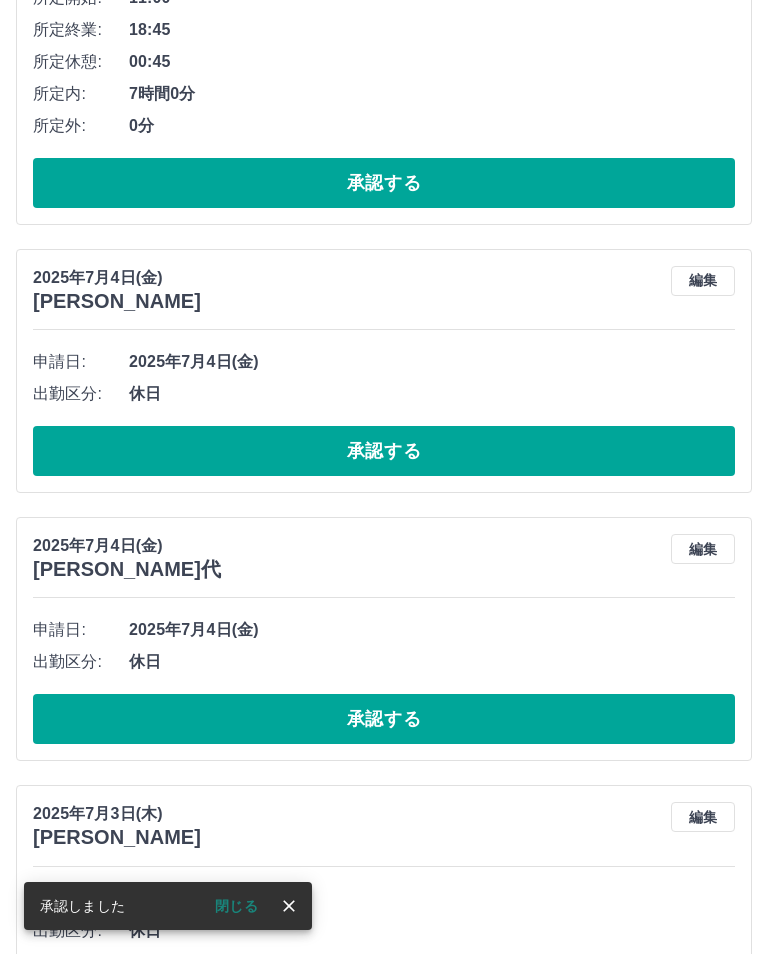 click on "承認する" at bounding box center [384, 451] 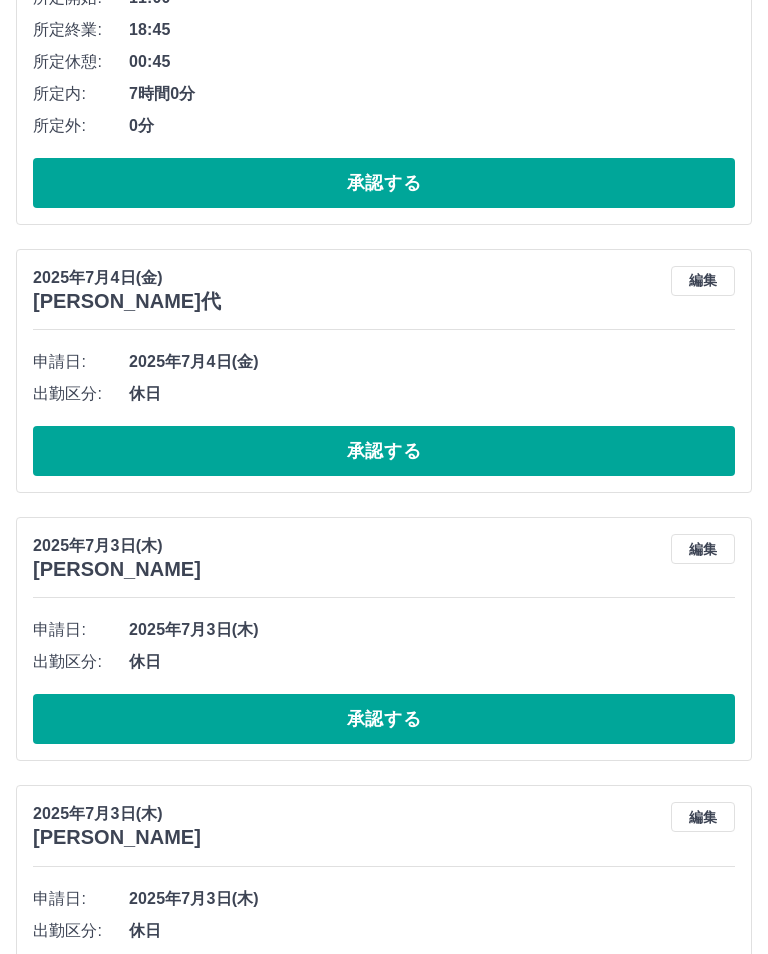 click on "承認する" at bounding box center [384, 451] 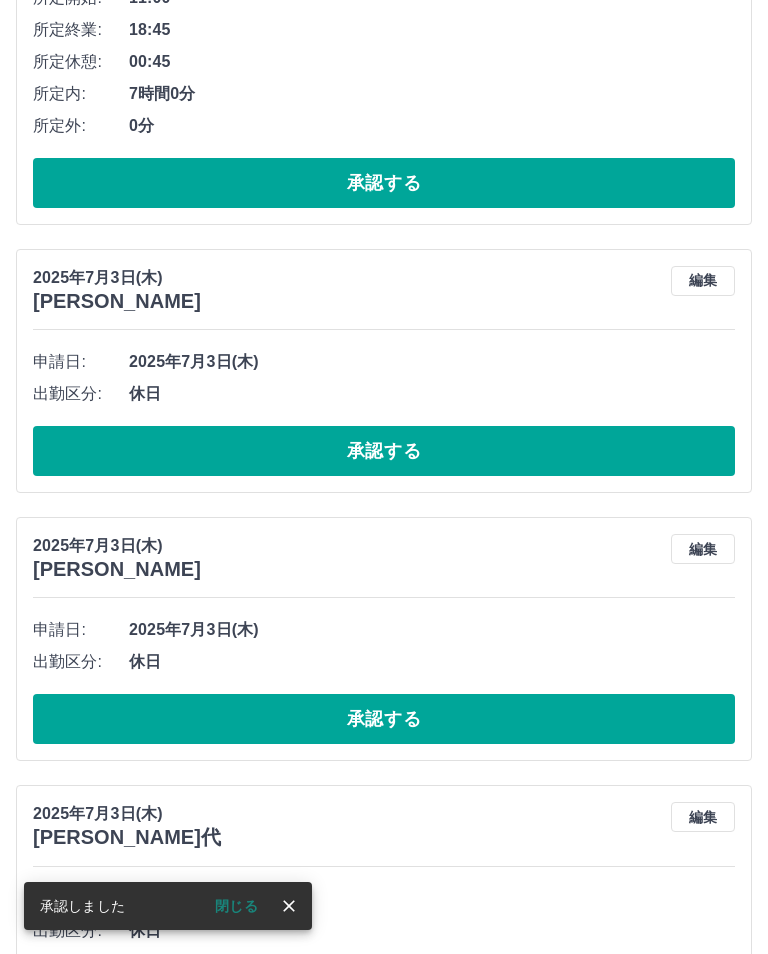 click on "承認する" at bounding box center [384, 451] 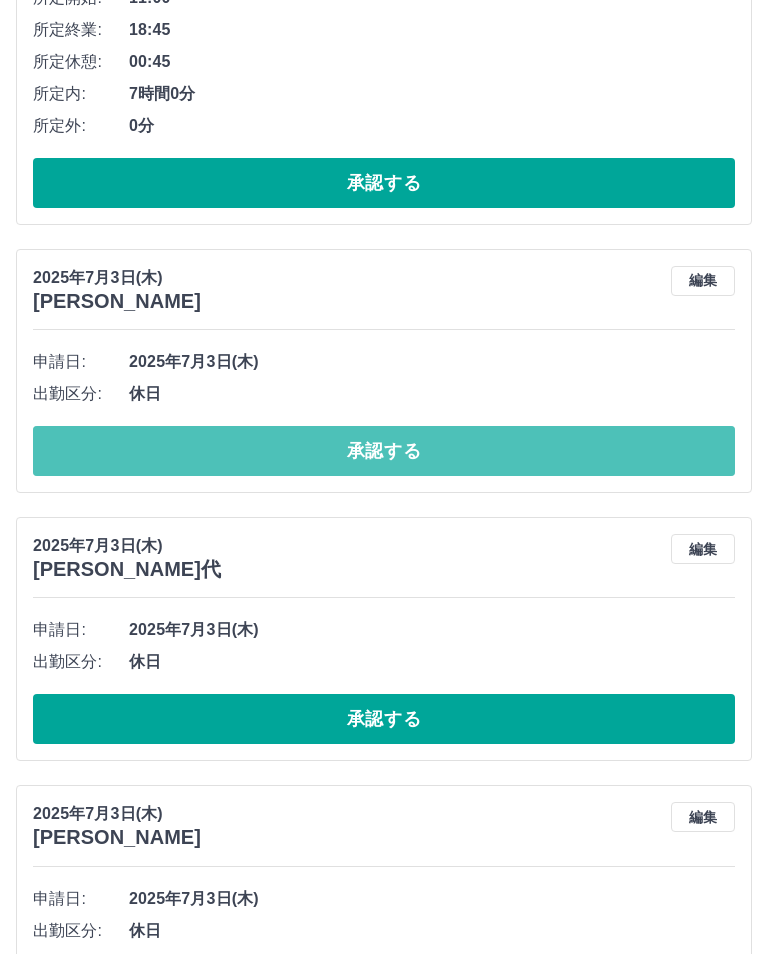 click on "承認する" at bounding box center [384, 451] 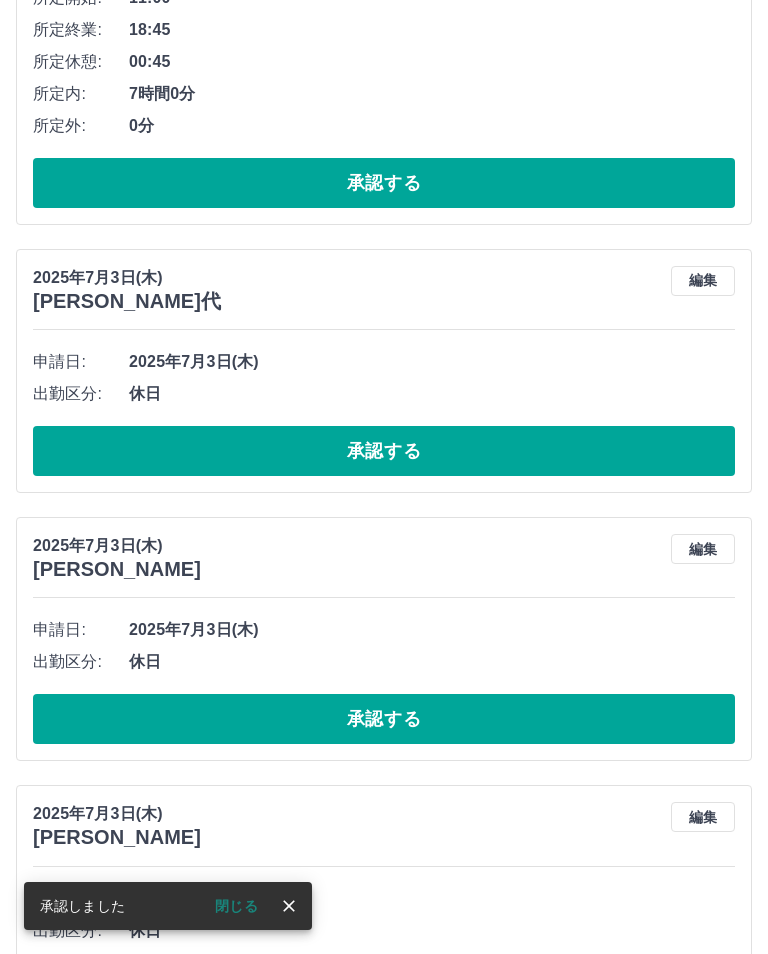 click on "承認する" at bounding box center (384, 451) 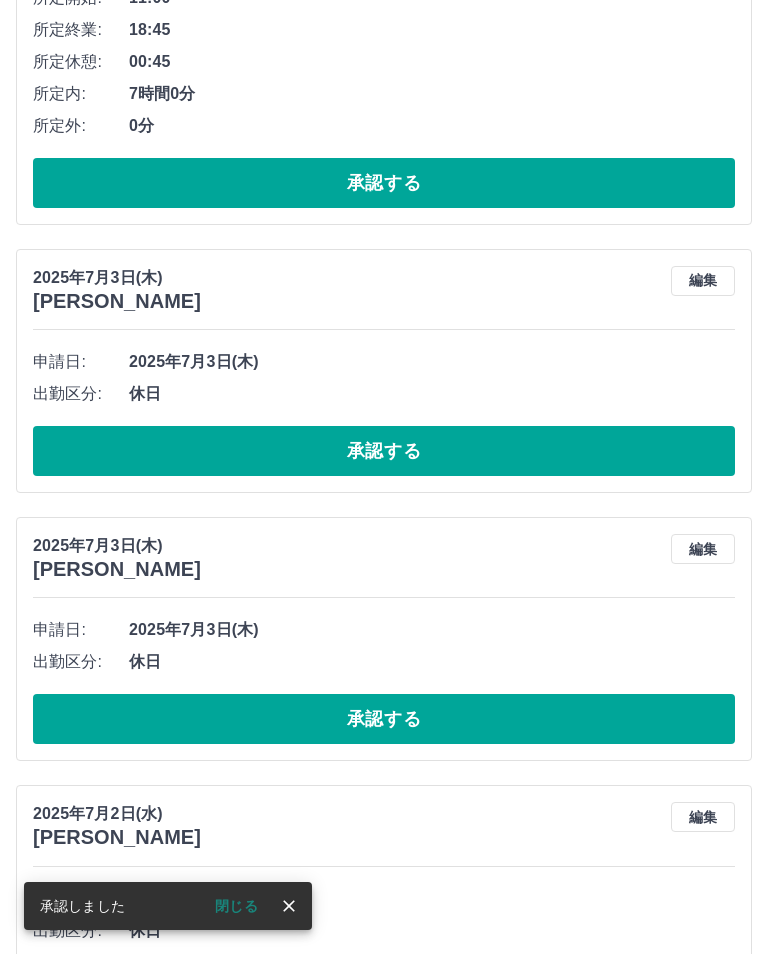 click on "承認する" at bounding box center (384, 451) 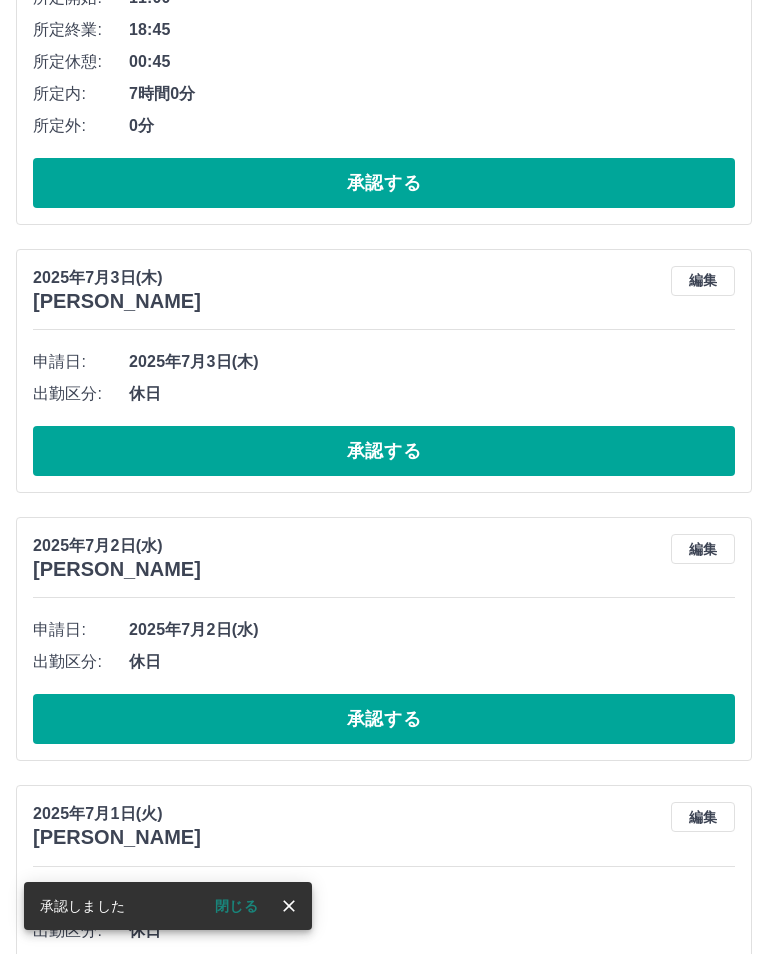 click on "承認する" at bounding box center [384, 451] 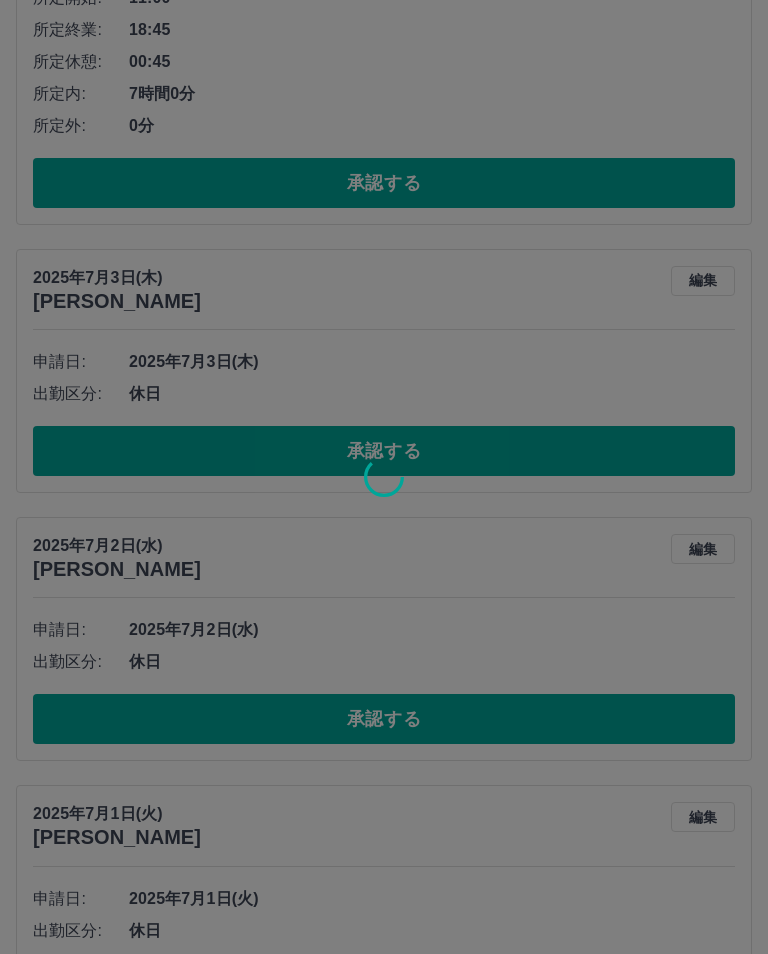 scroll, scrollTop: 1452, scrollLeft: 0, axis: vertical 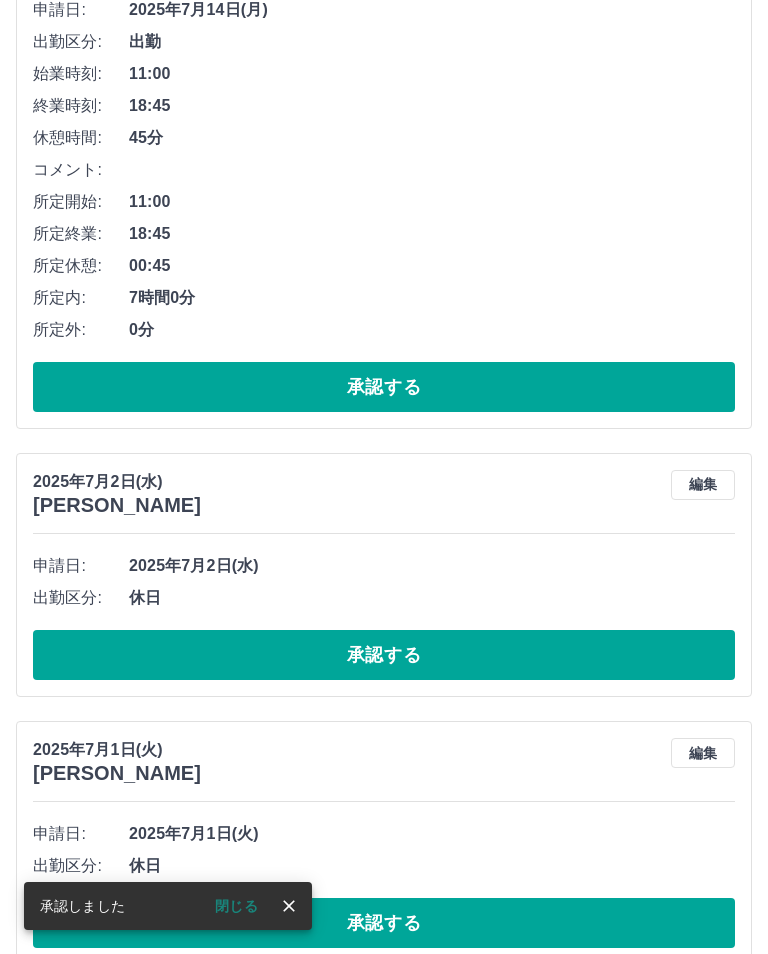 click on "承認する" at bounding box center (384, 655) 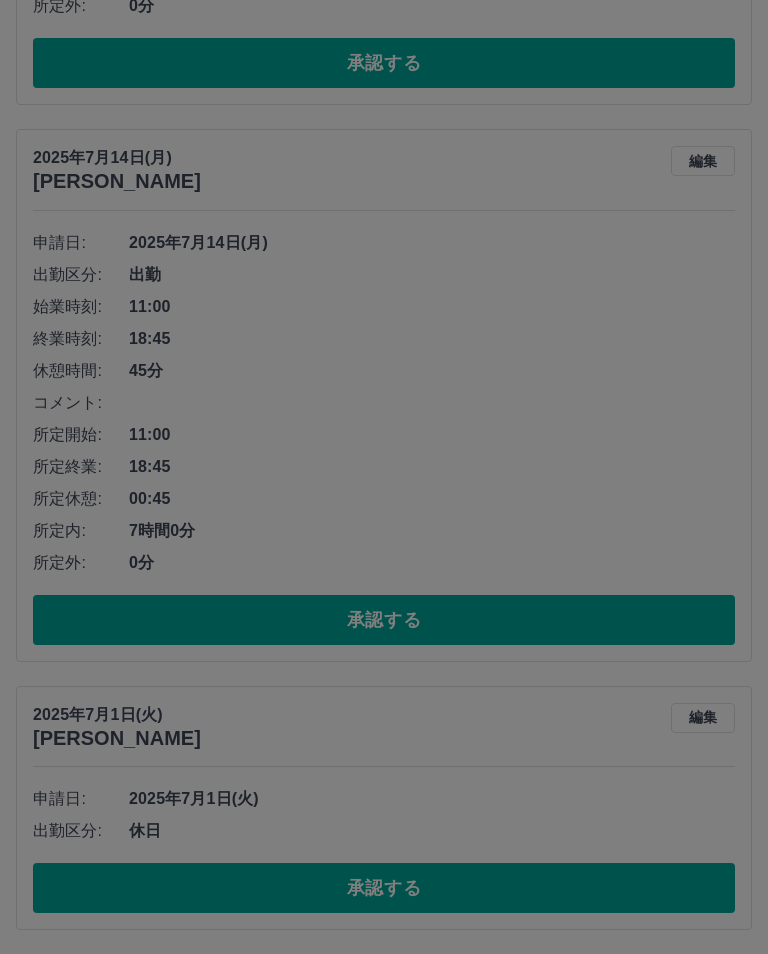 scroll, scrollTop: 1184, scrollLeft: 0, axis: vertical 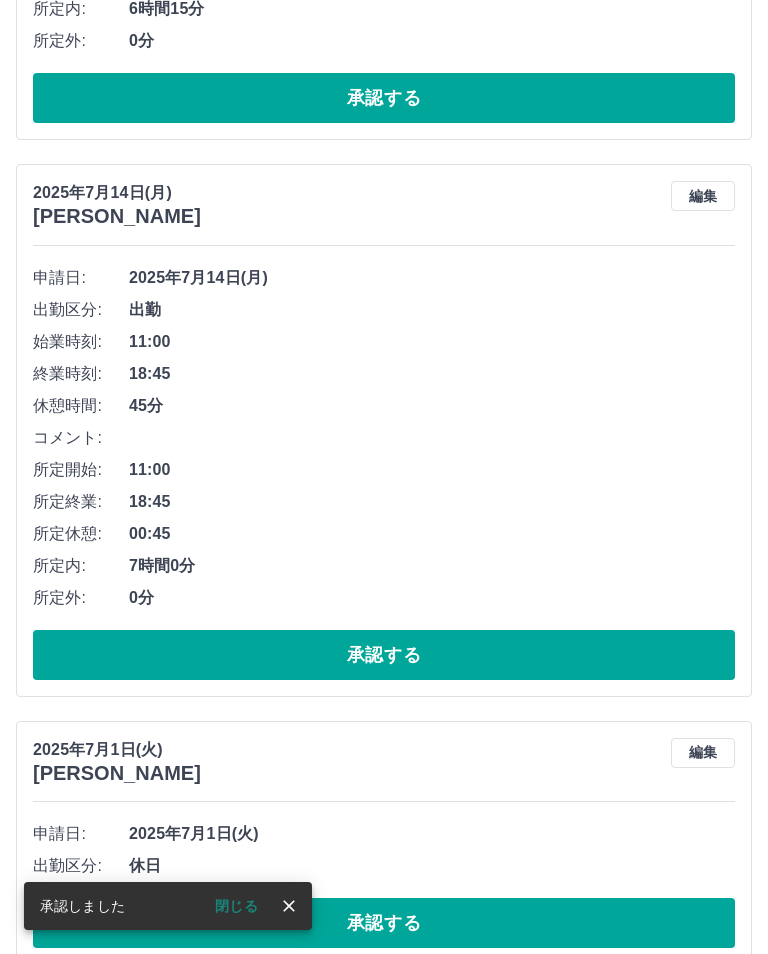 click on "承認する" at bounding box center [384, 923] 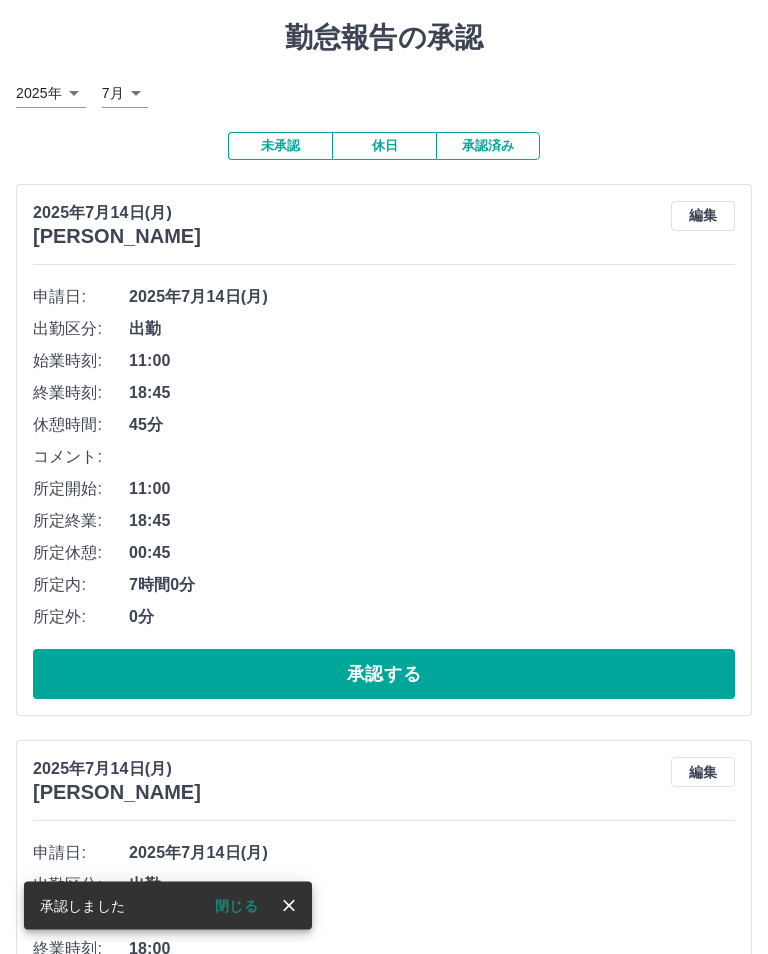 scroll, scrollTop: 0, scrollLeft: 0, axis: both 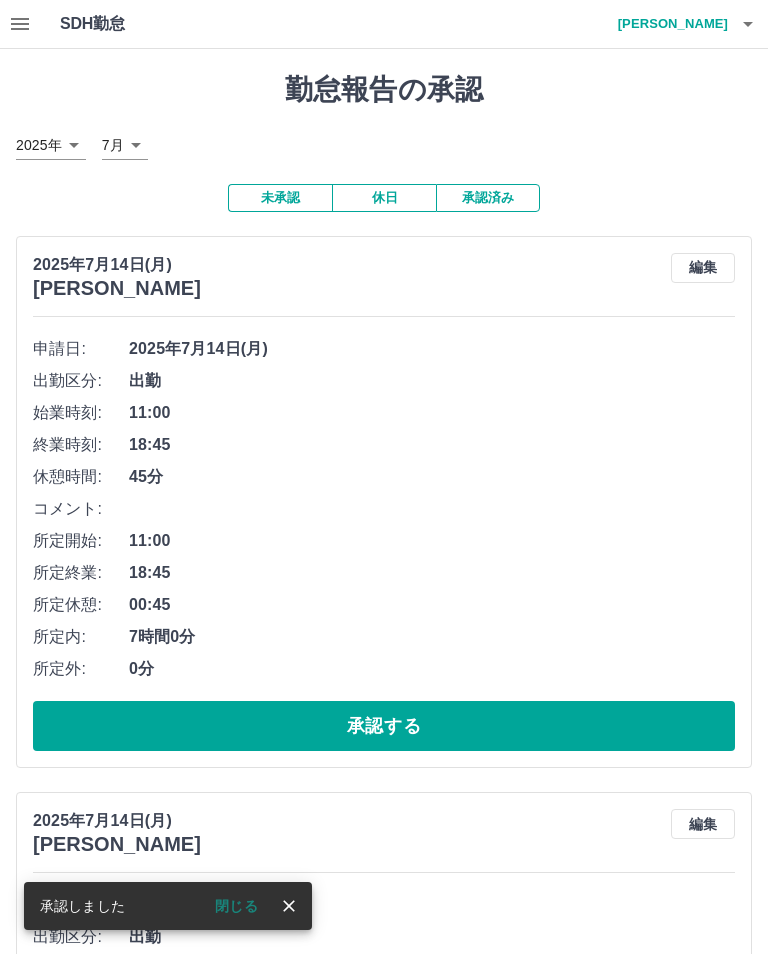click at bounding box center [748, 24] 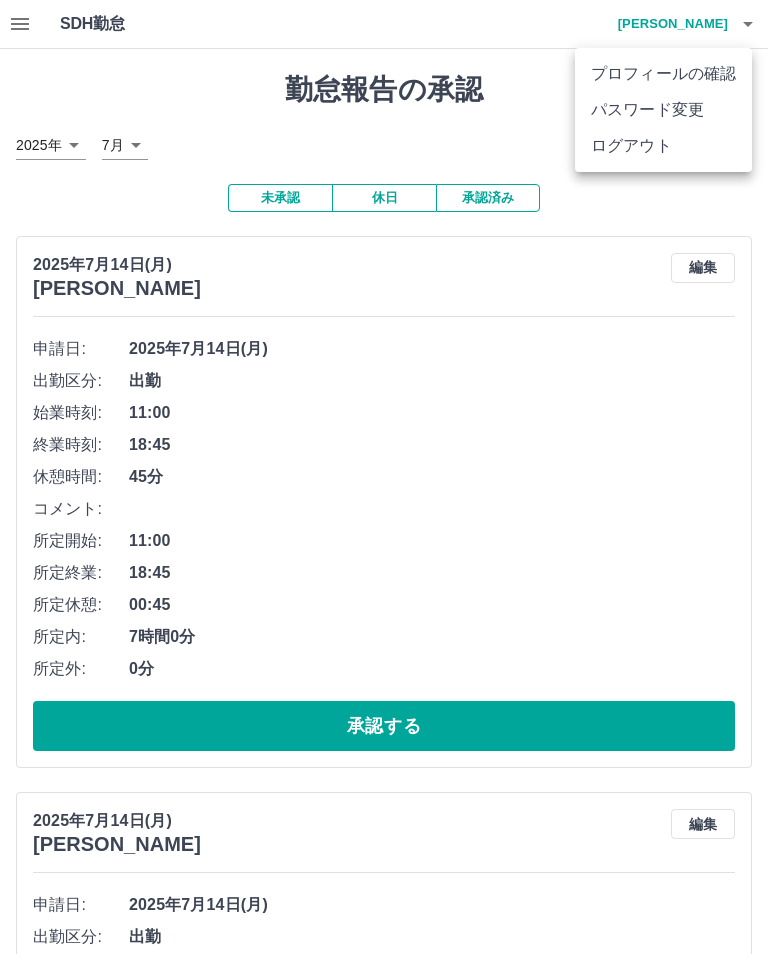 click on "ログアウト" at bounding box center (663, 146) 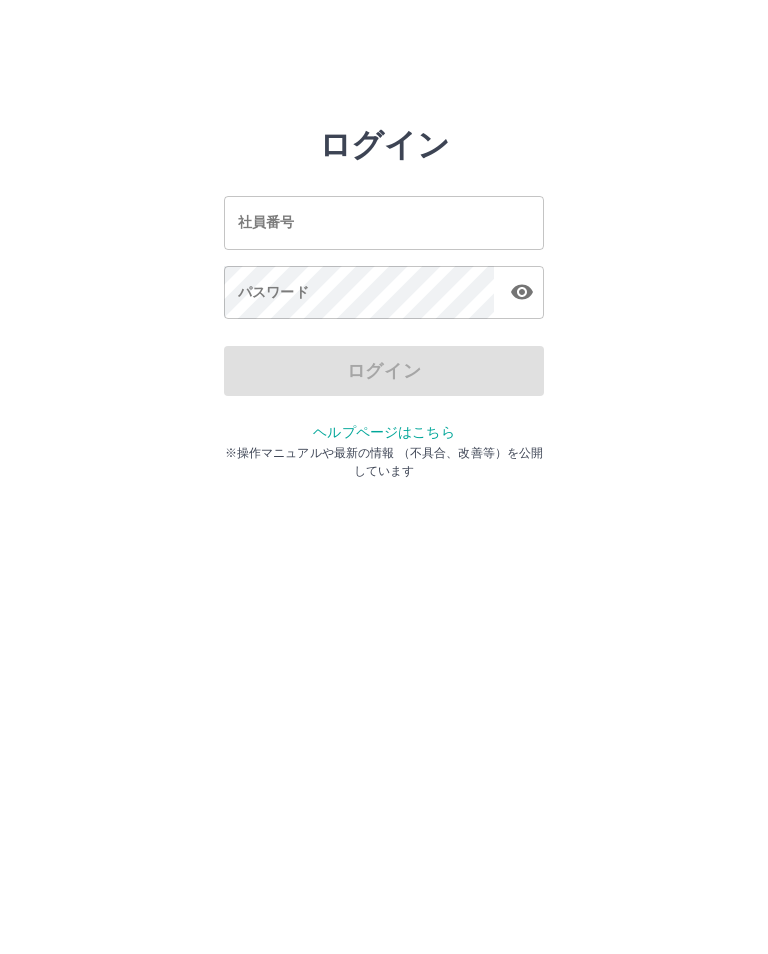 scroll, scrollTop: 0, scrollLeft: 0, axis: both 